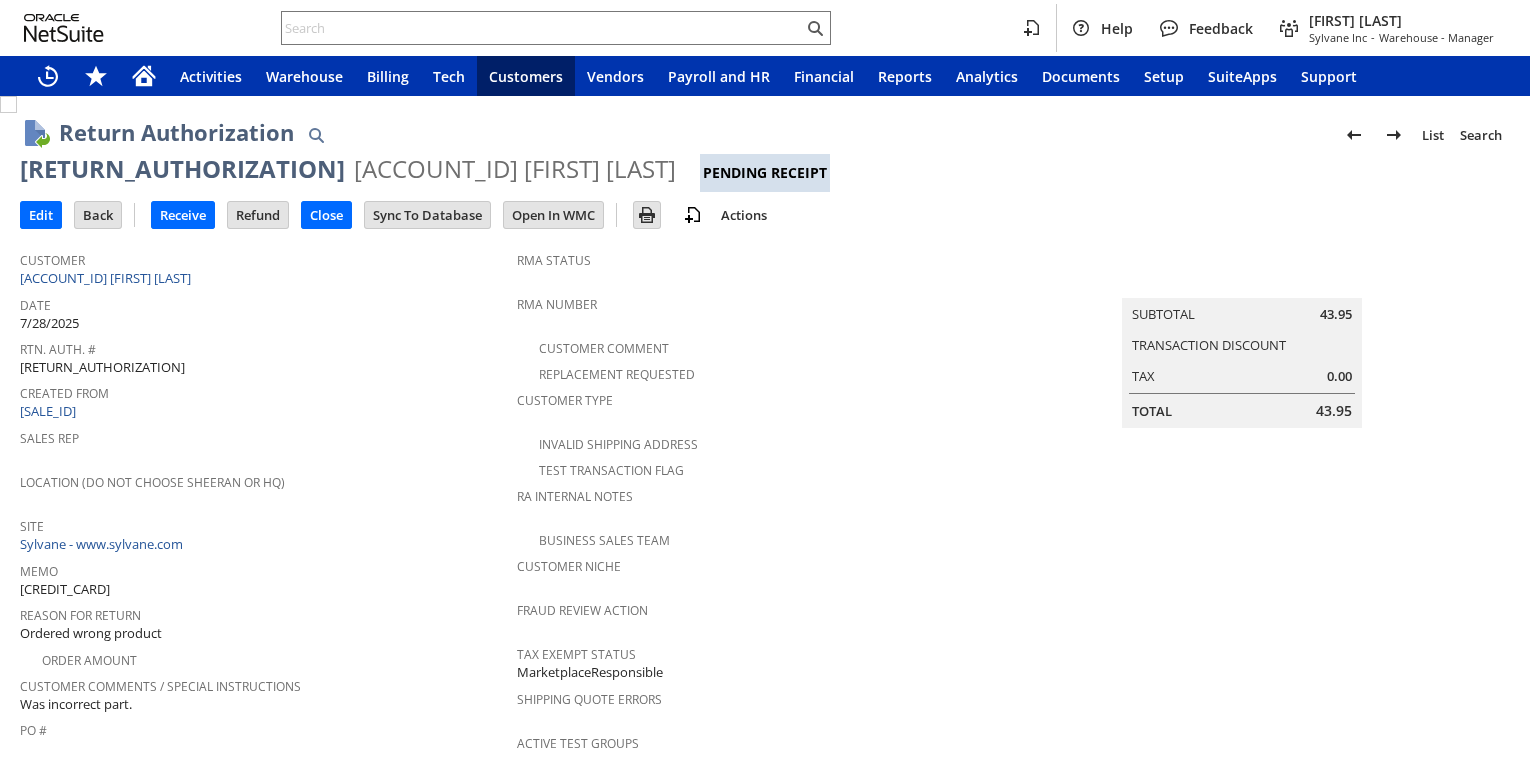 scroll, scrollTop: 0, scrollLeft: 0, axis: both 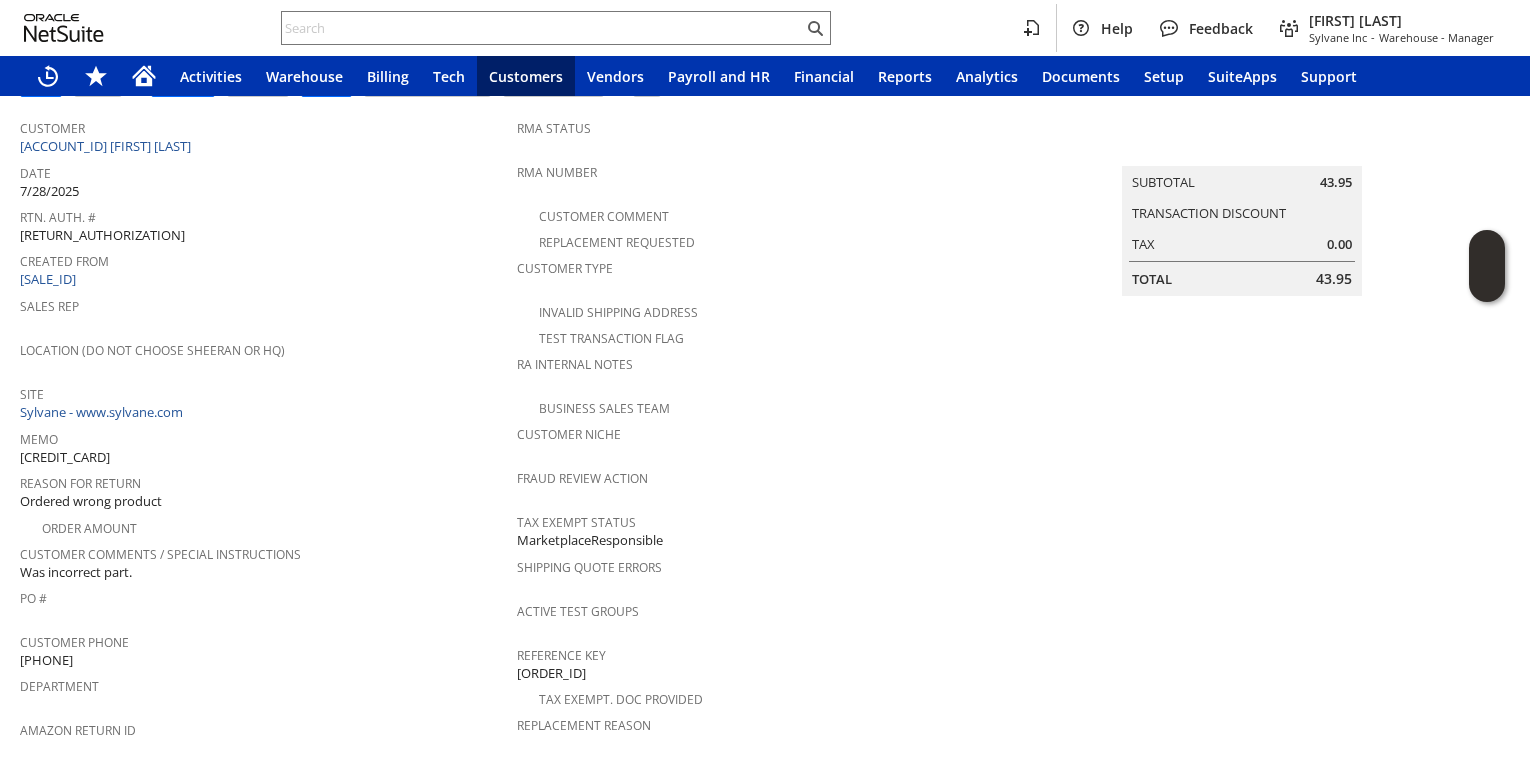 click on "Department" at bounding box center (263, 693) 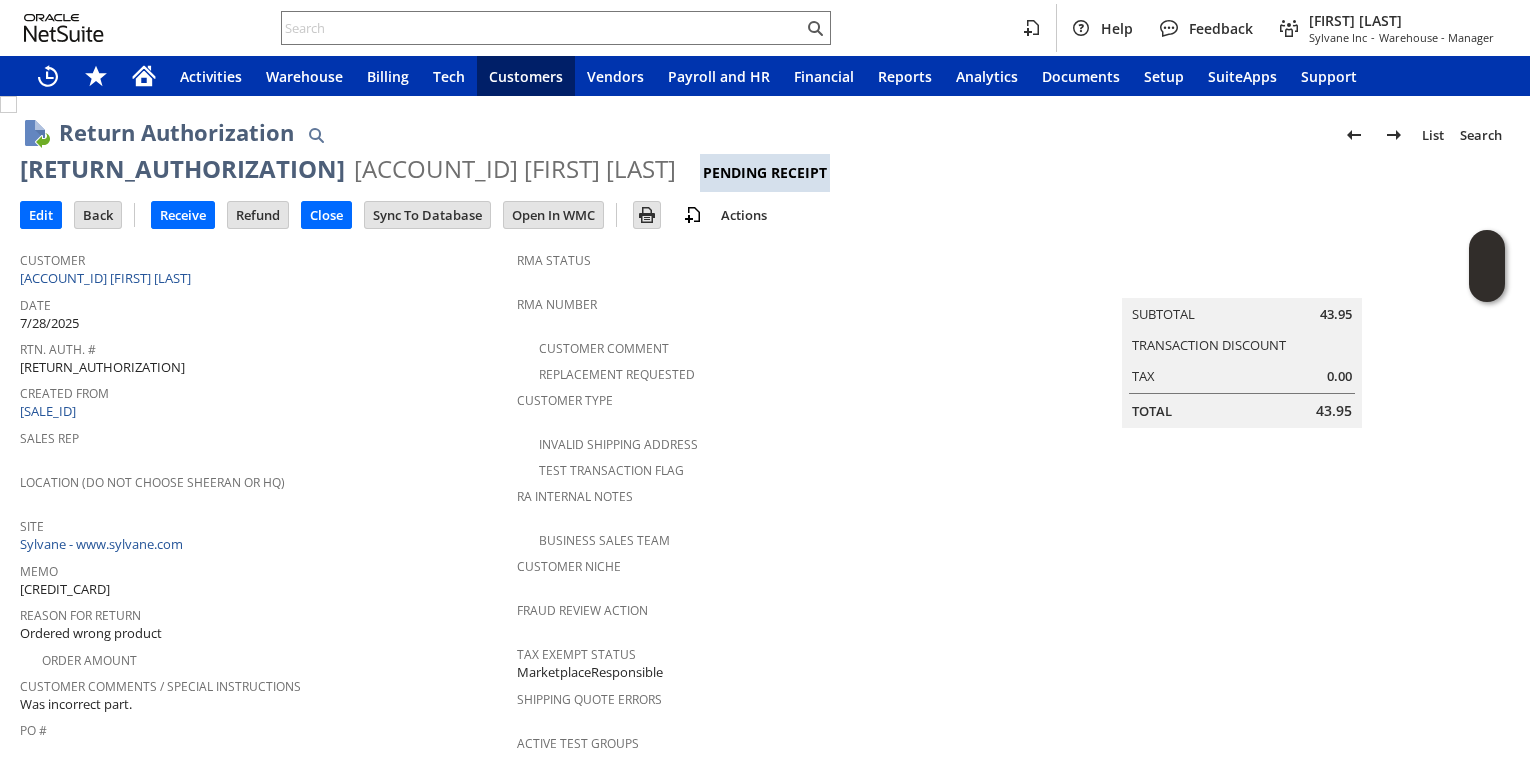 click on "Sales Rep" at bounding box center [263, 435] 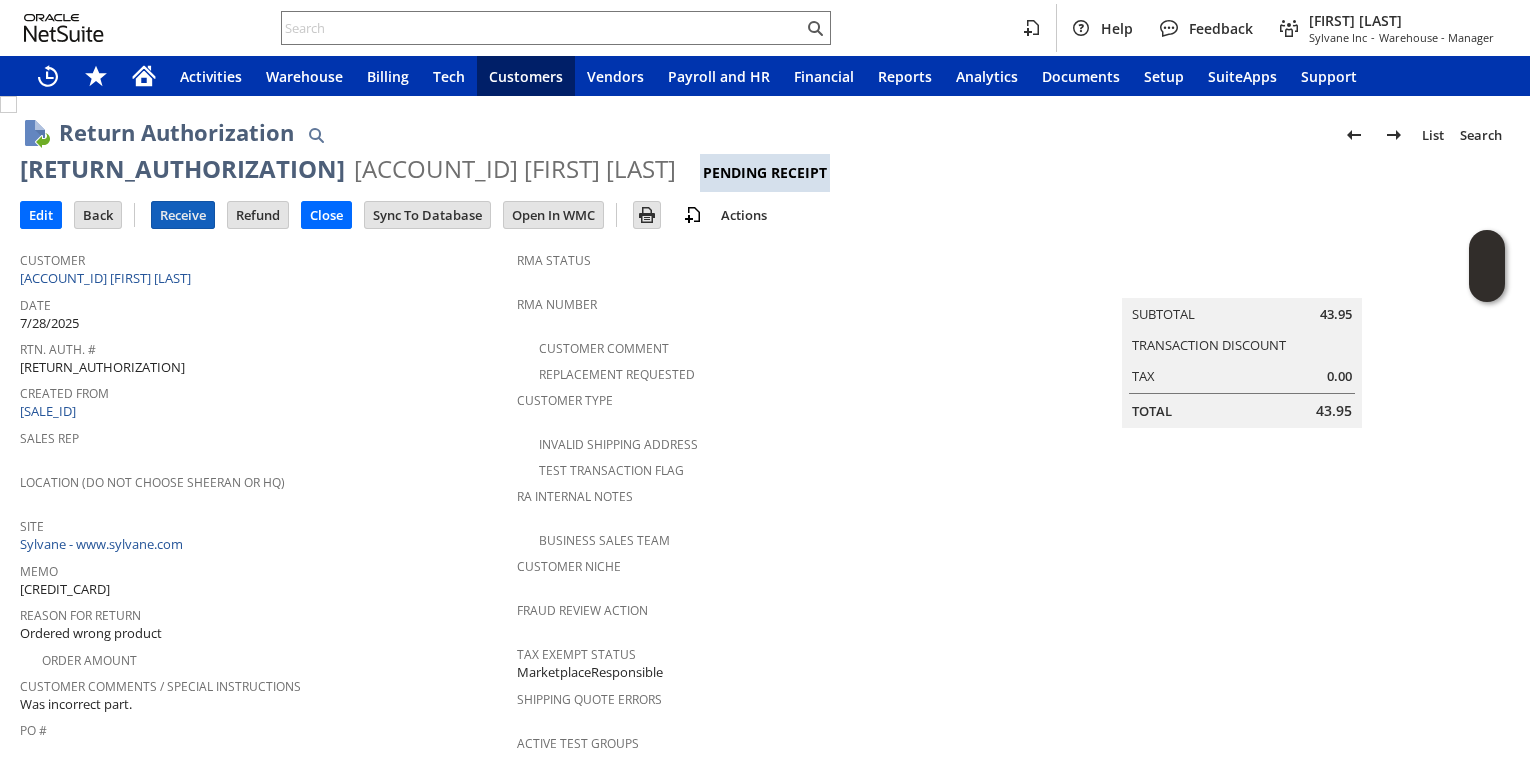 click on "Receive" at bounding box center (183, 215) 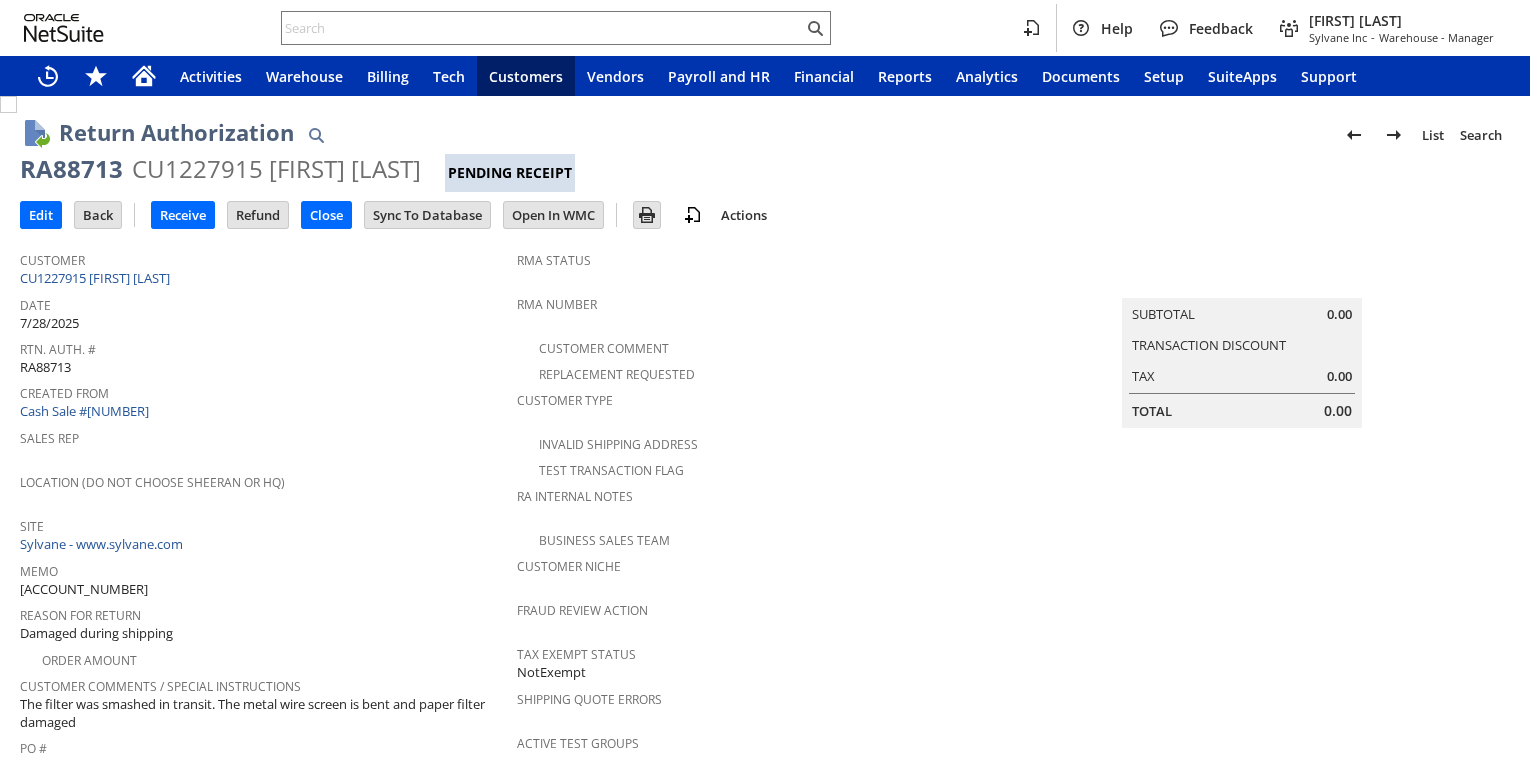 scroll, scrollTop: 0, scrollLeft: 0, axis: both 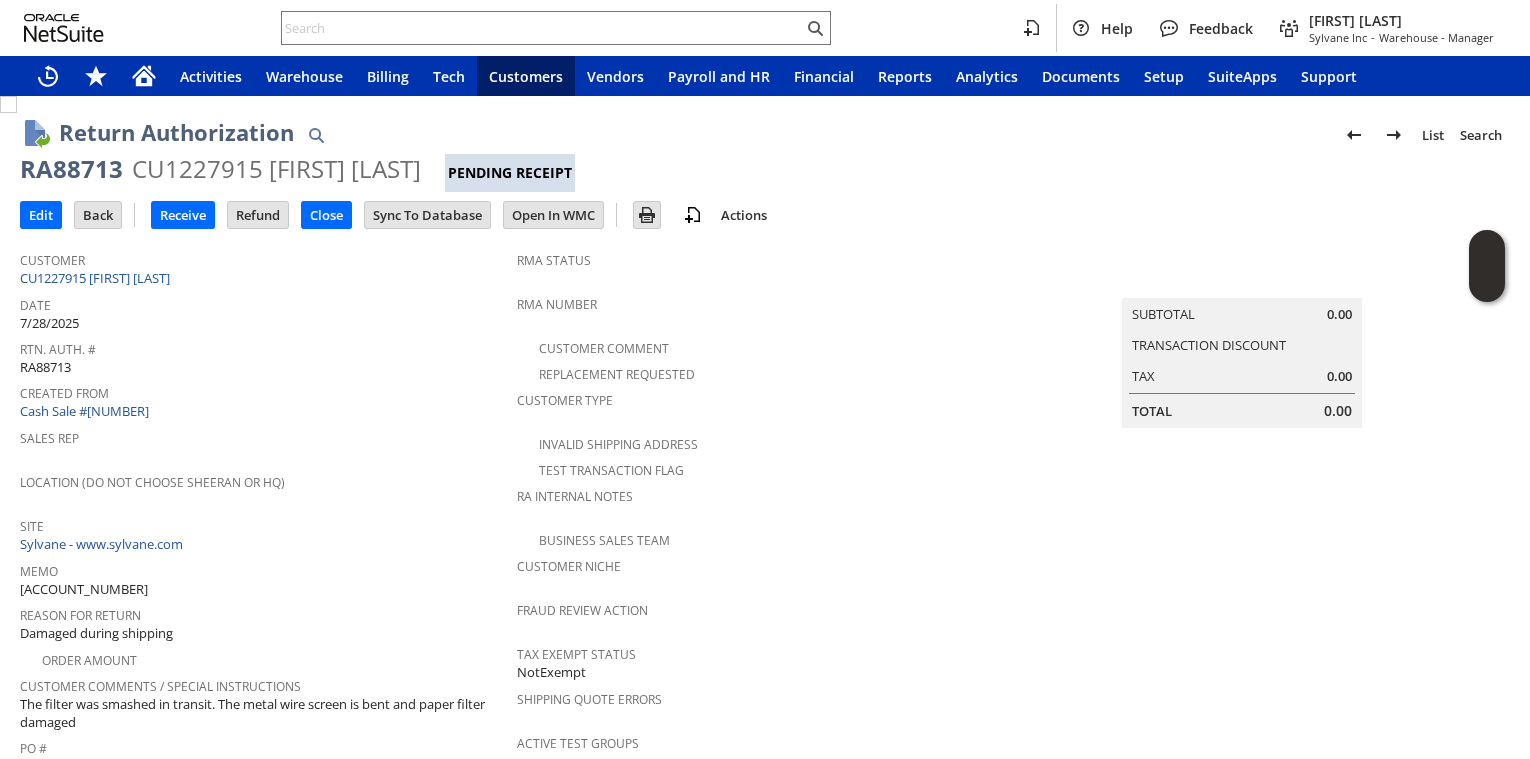 click on "RA88713" at bounding box center [71, 169] 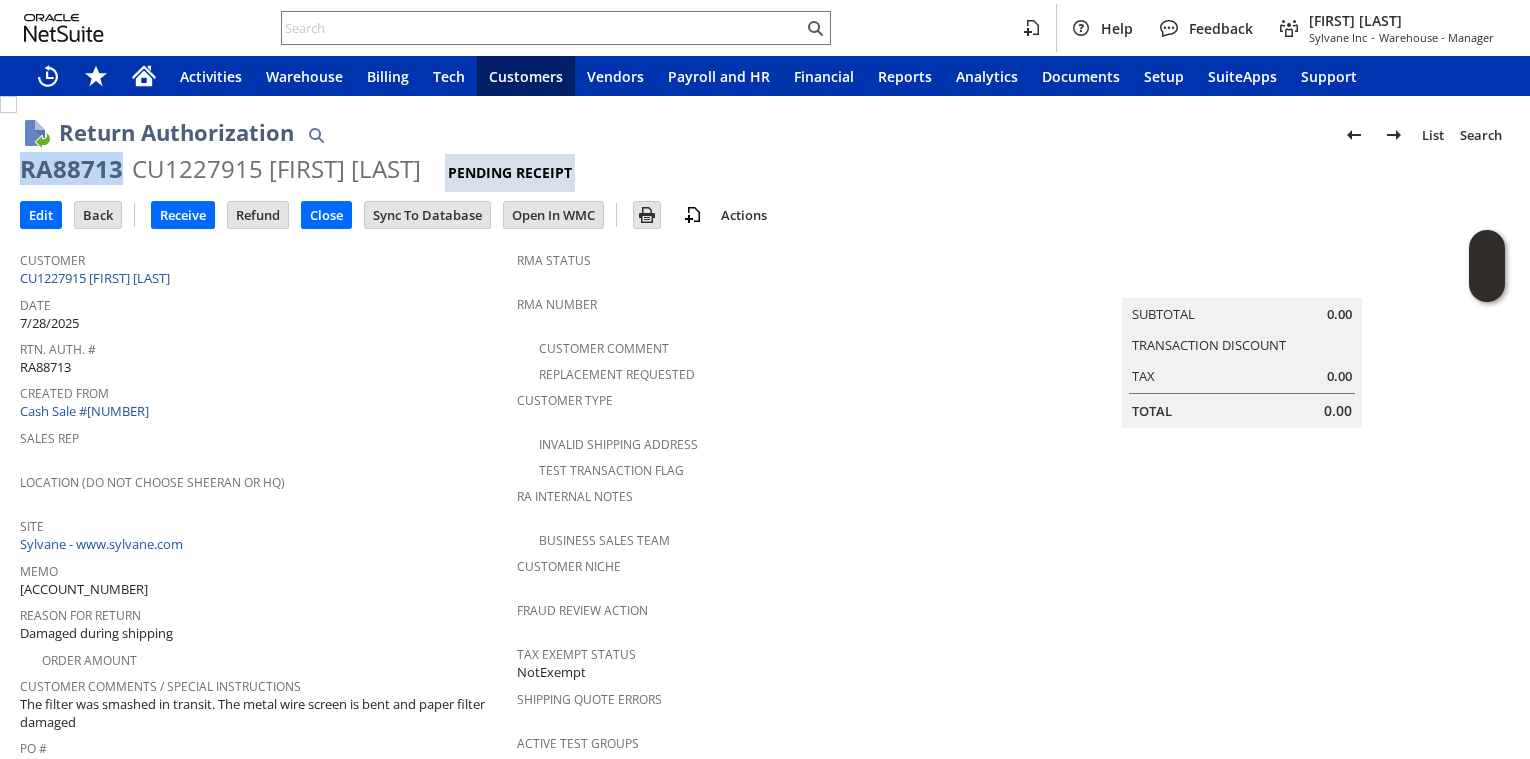 click on "RA88713" at bounding box center (71, 169) 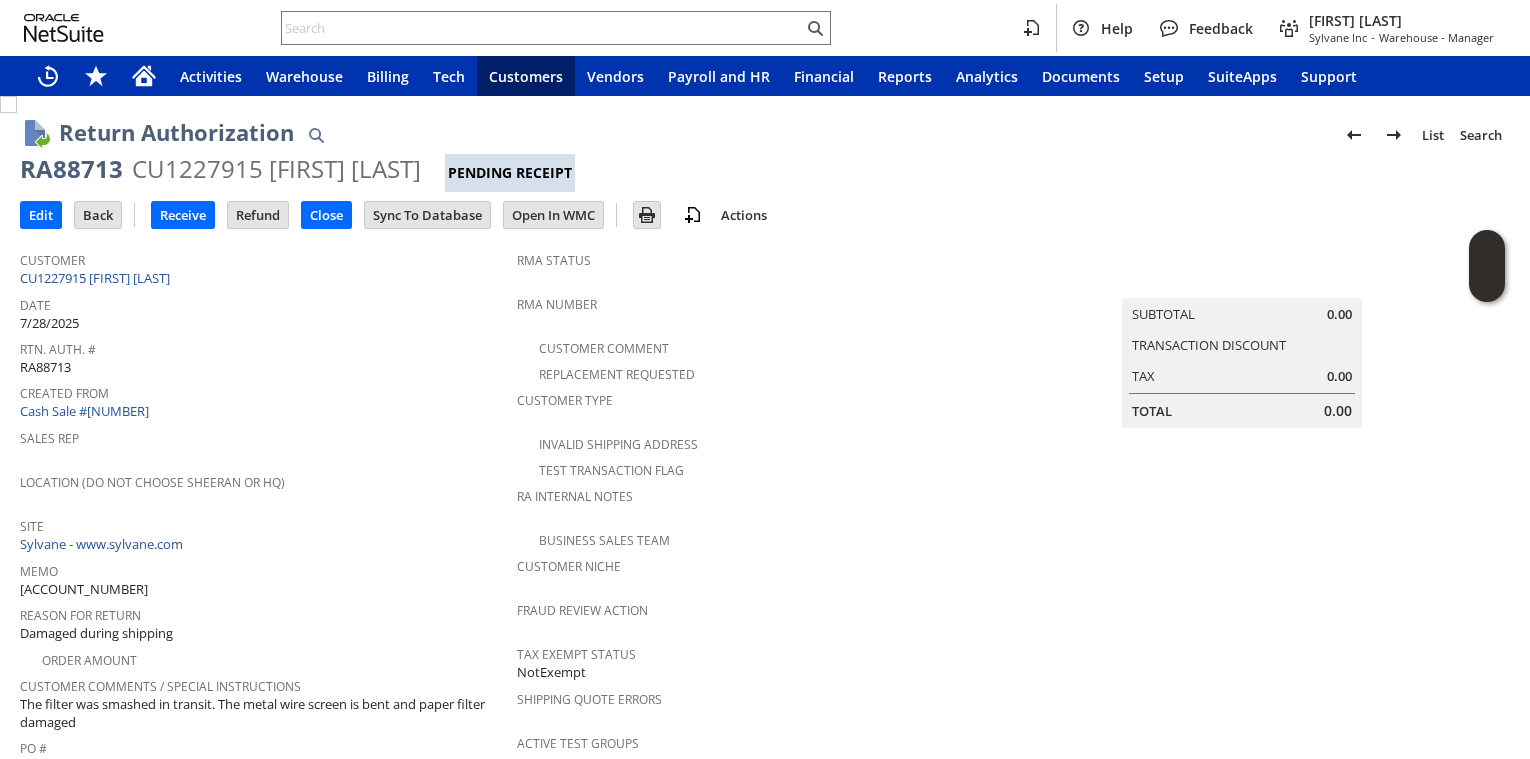 drag, startPoint x: 310, startPoint y: 480, endPoint x: 262, endPoint y: 372, distance: 118.186295 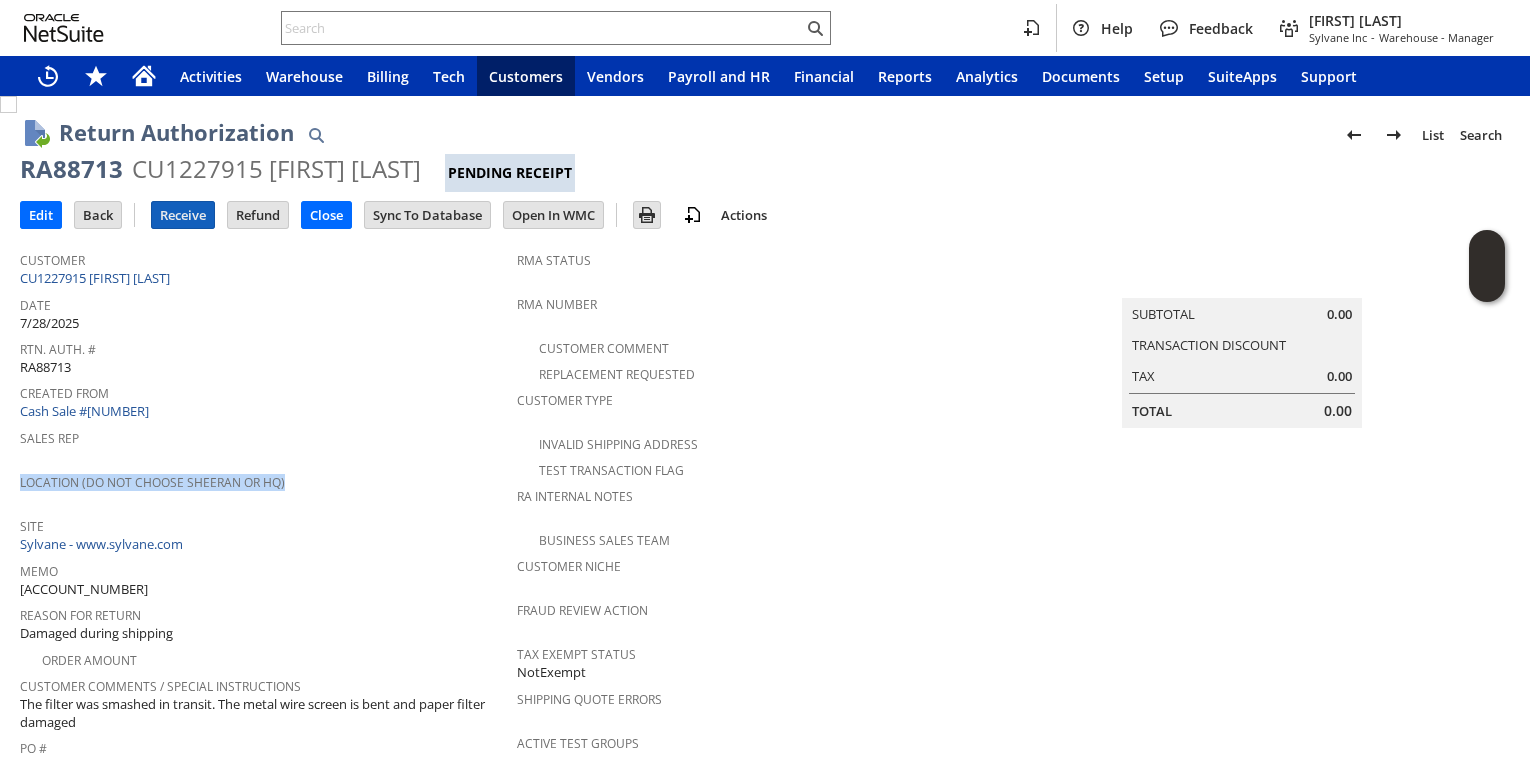 click on "Receive" at bounding box center (183, 215) 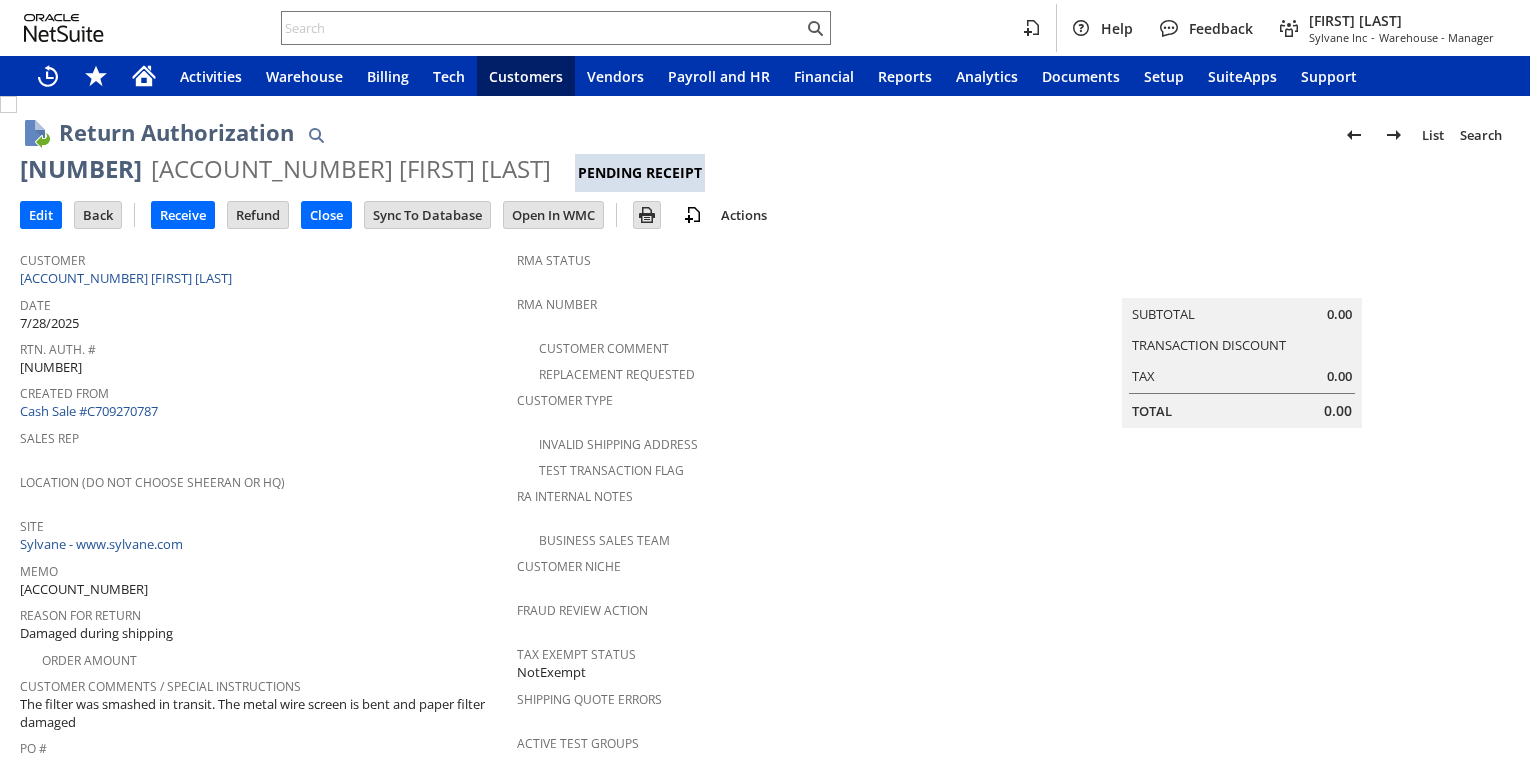 scroll, scrollTop: 0, scrollLeft: 0, axis: both 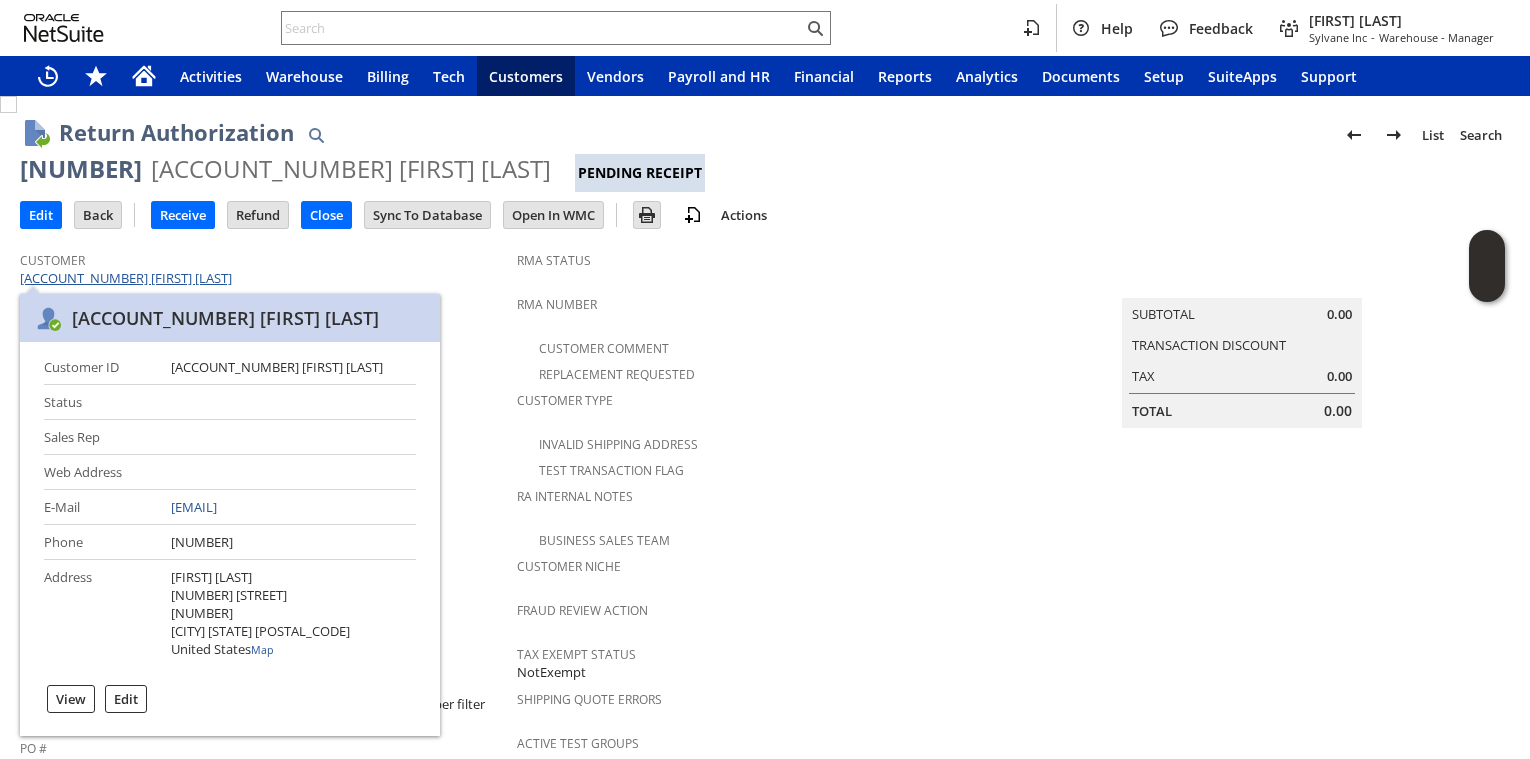click on "CU1227915 [FIRST] [LAST]" at bounding box center [128, 278] 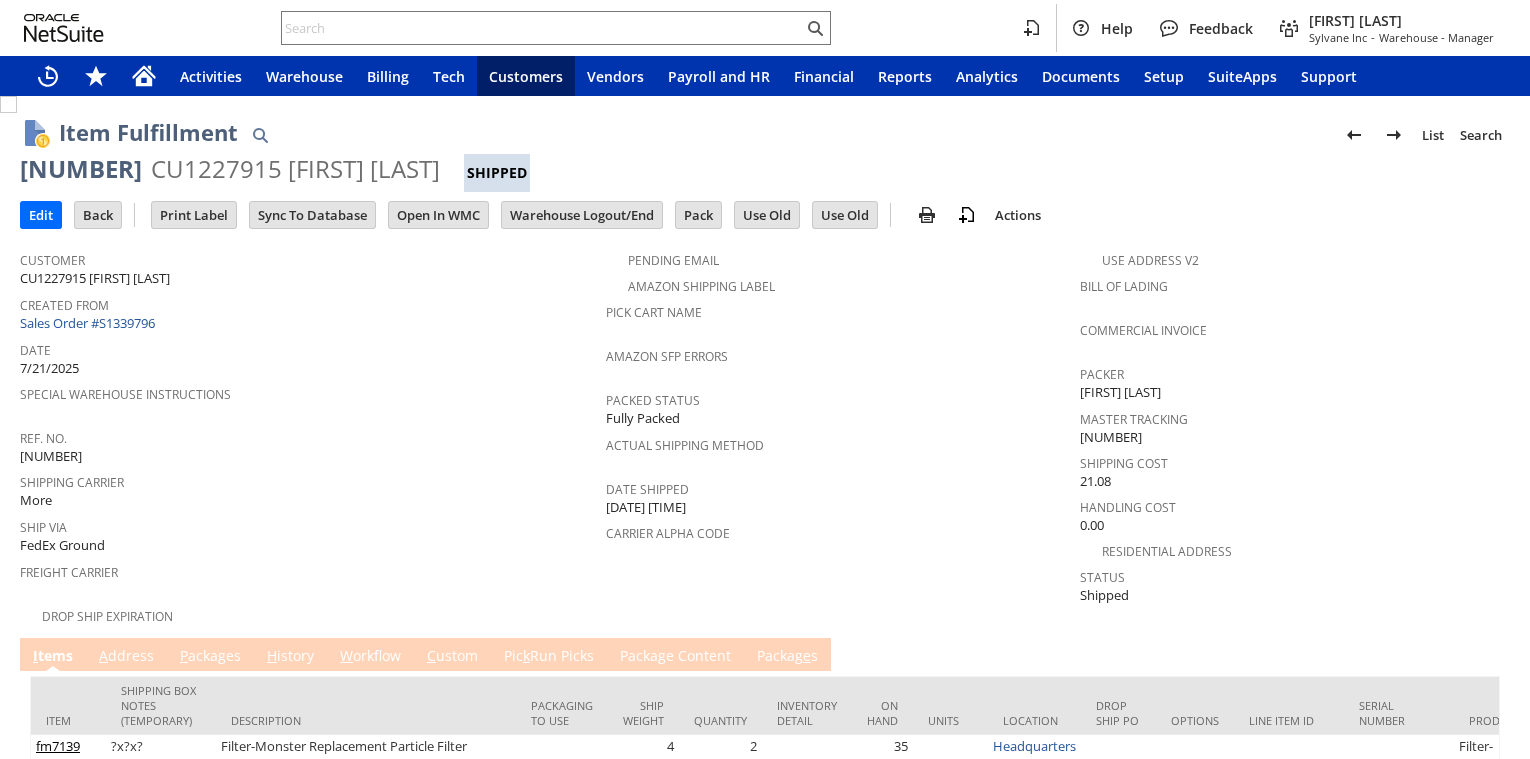 scroll, scrollTop: 0, scrollLeft: 0, axis: both 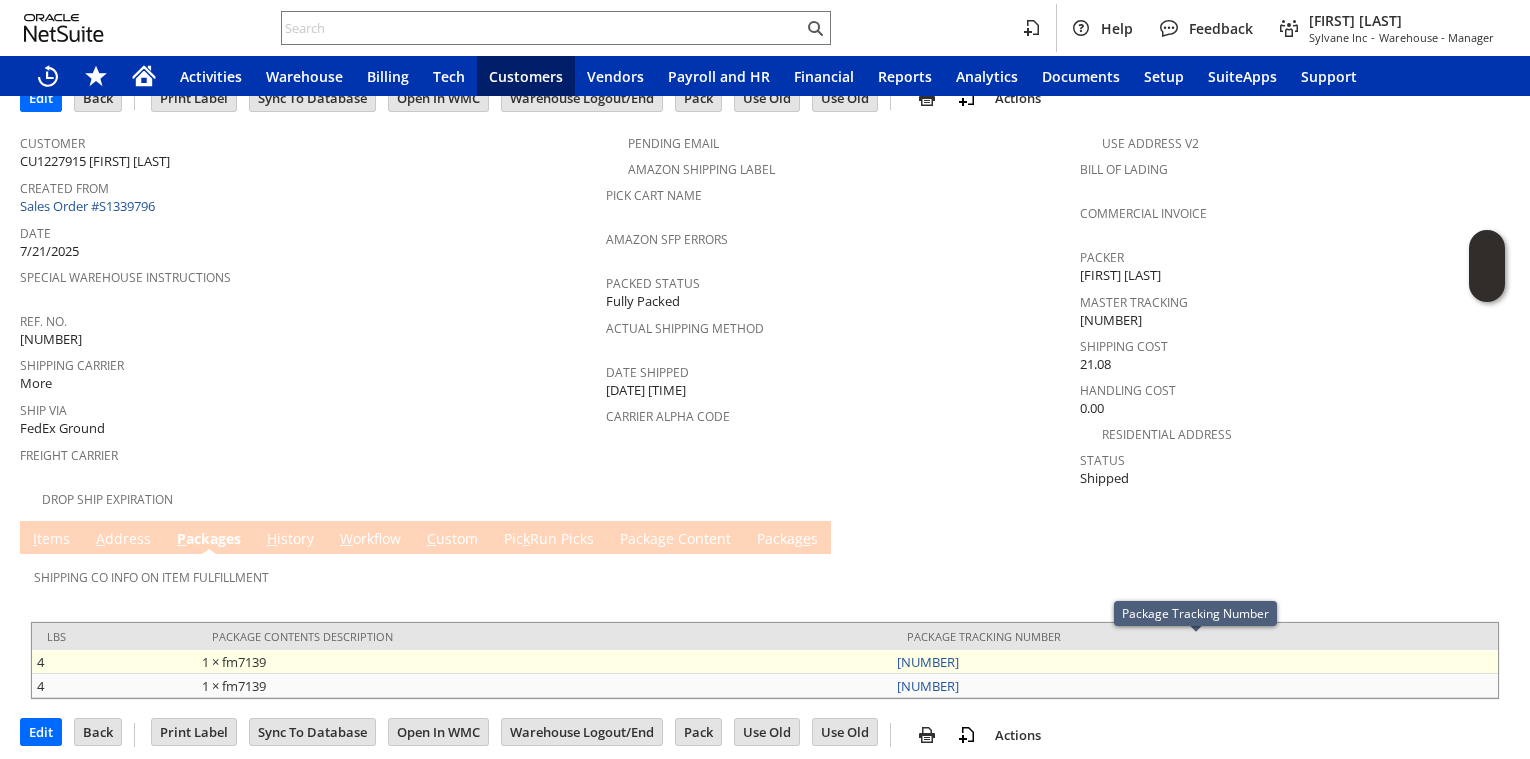 click on "882939762107" at bounding box center [1195, 662] 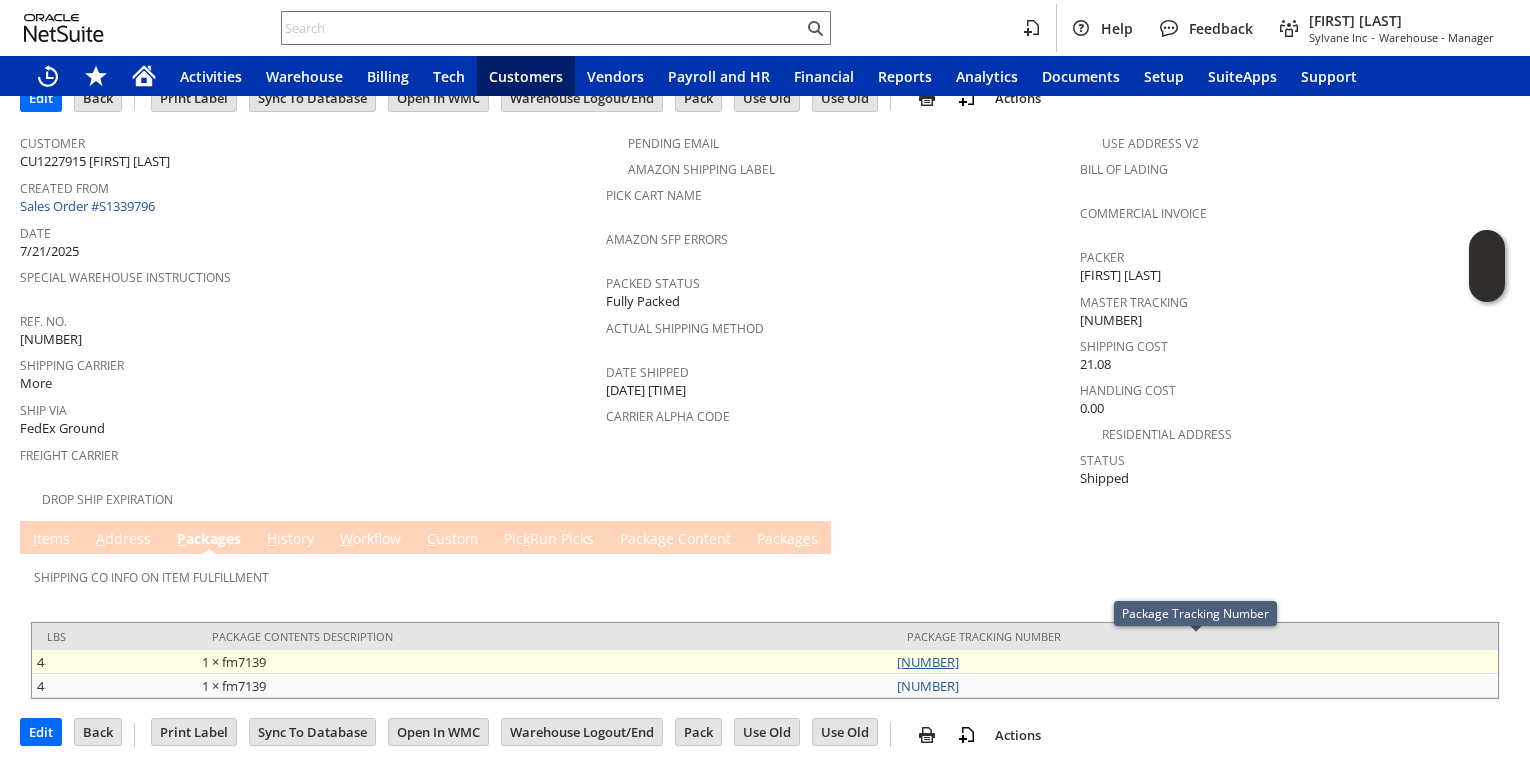 copy on "882939762107" 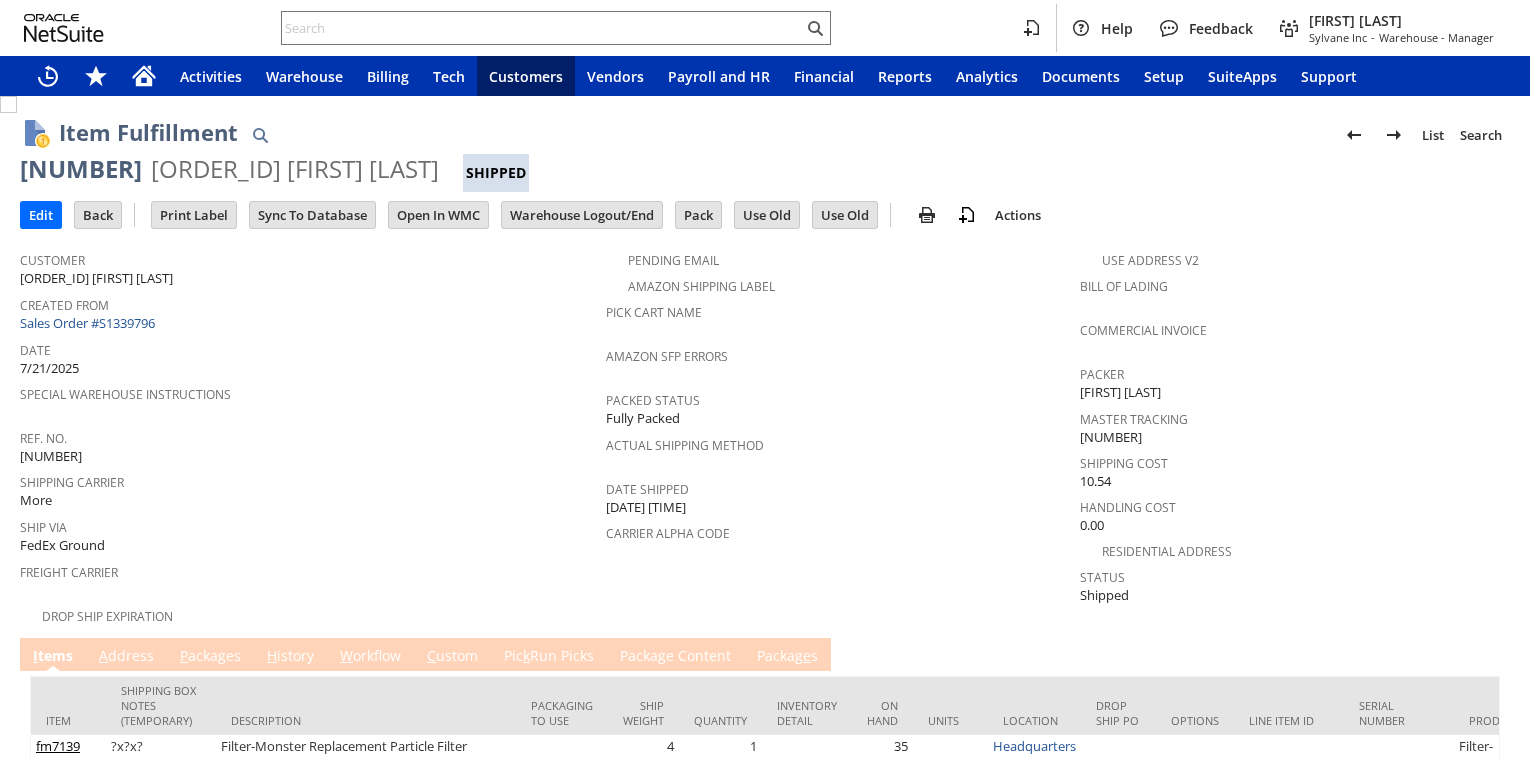 scroll, scrollTop: 0, scrollLeft: 0, axis: both 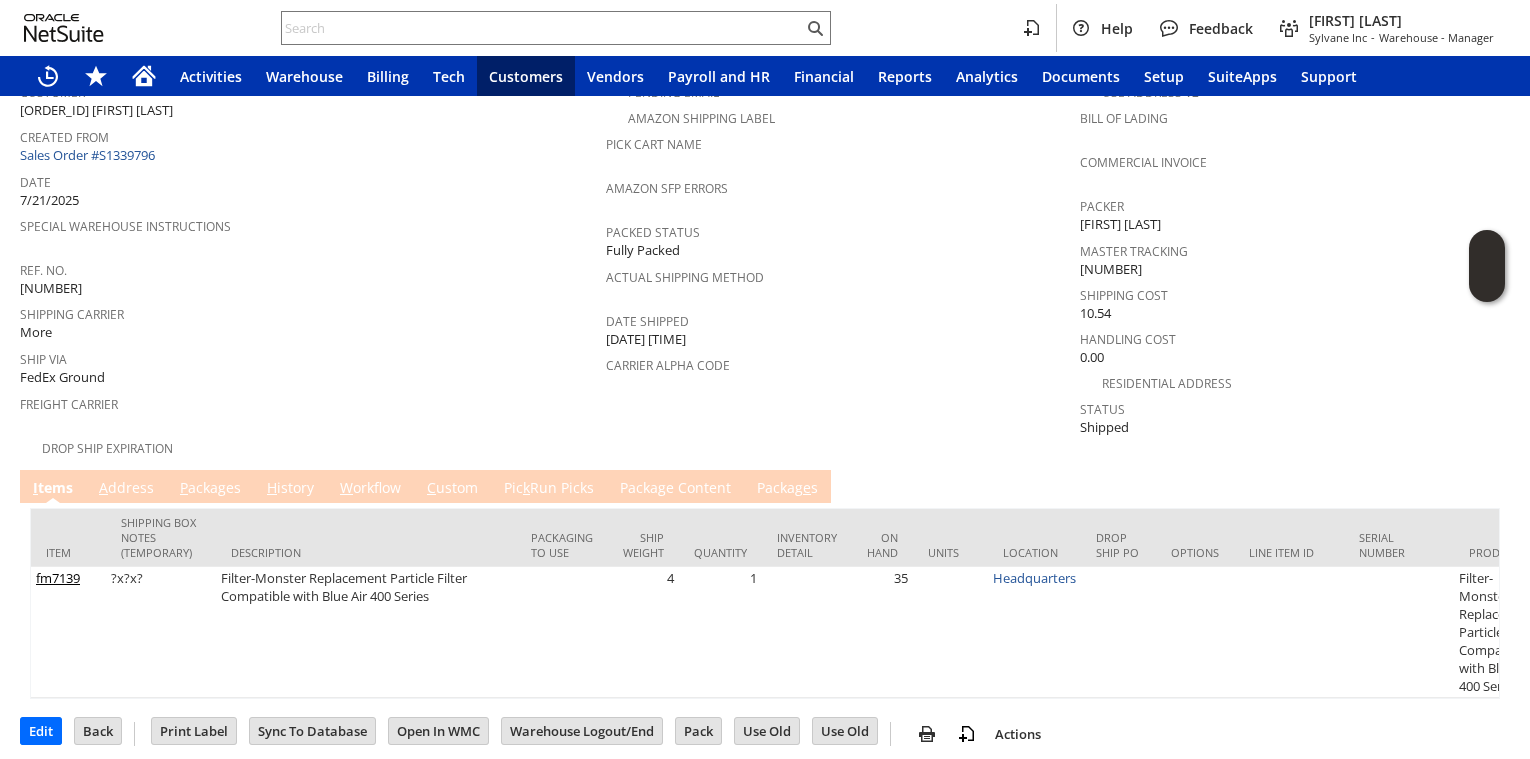 click on "P ackages" at bounding box center (210, 489) 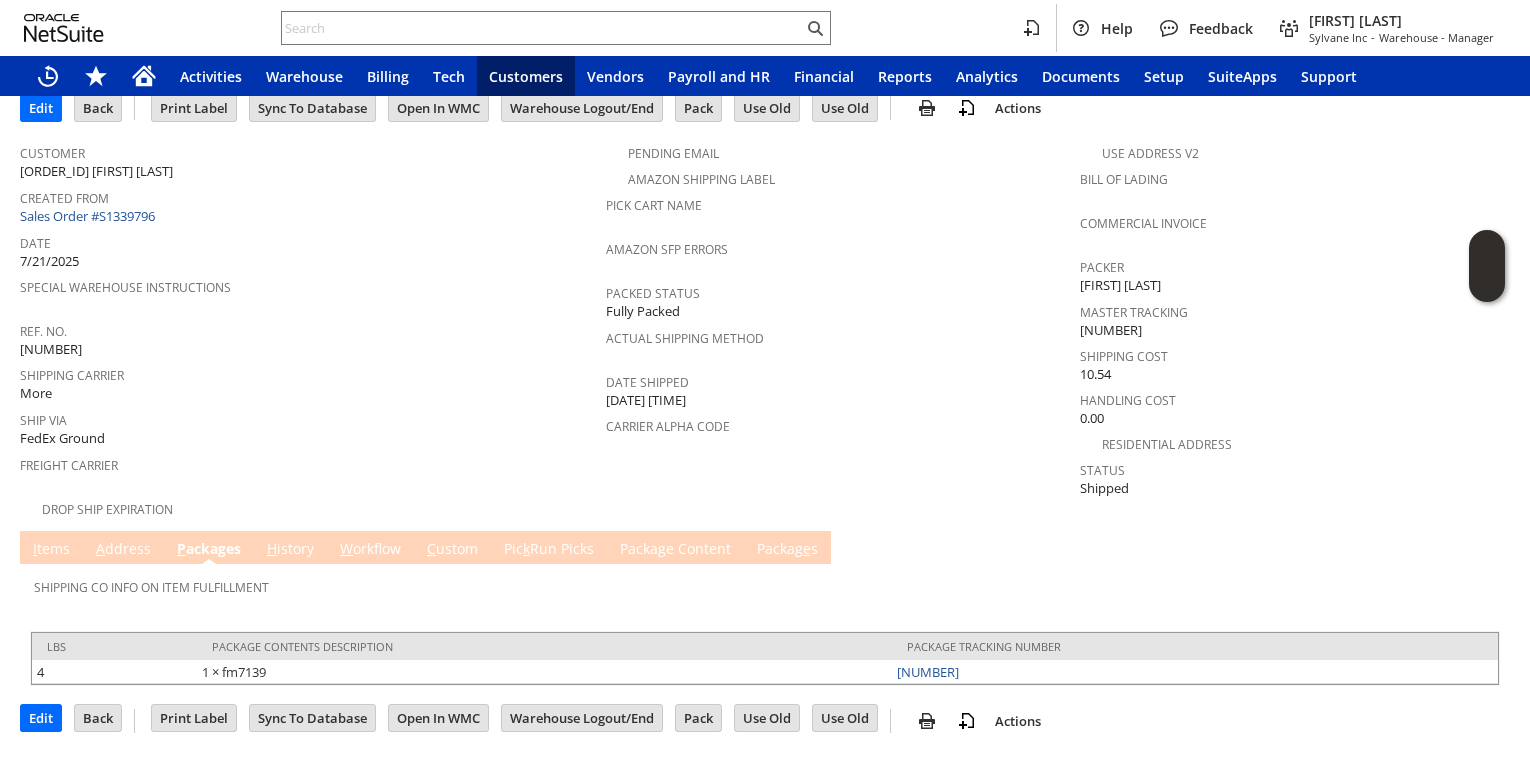 scroll, scrollTop: 93, scrollLeft: 0, axis: vertical 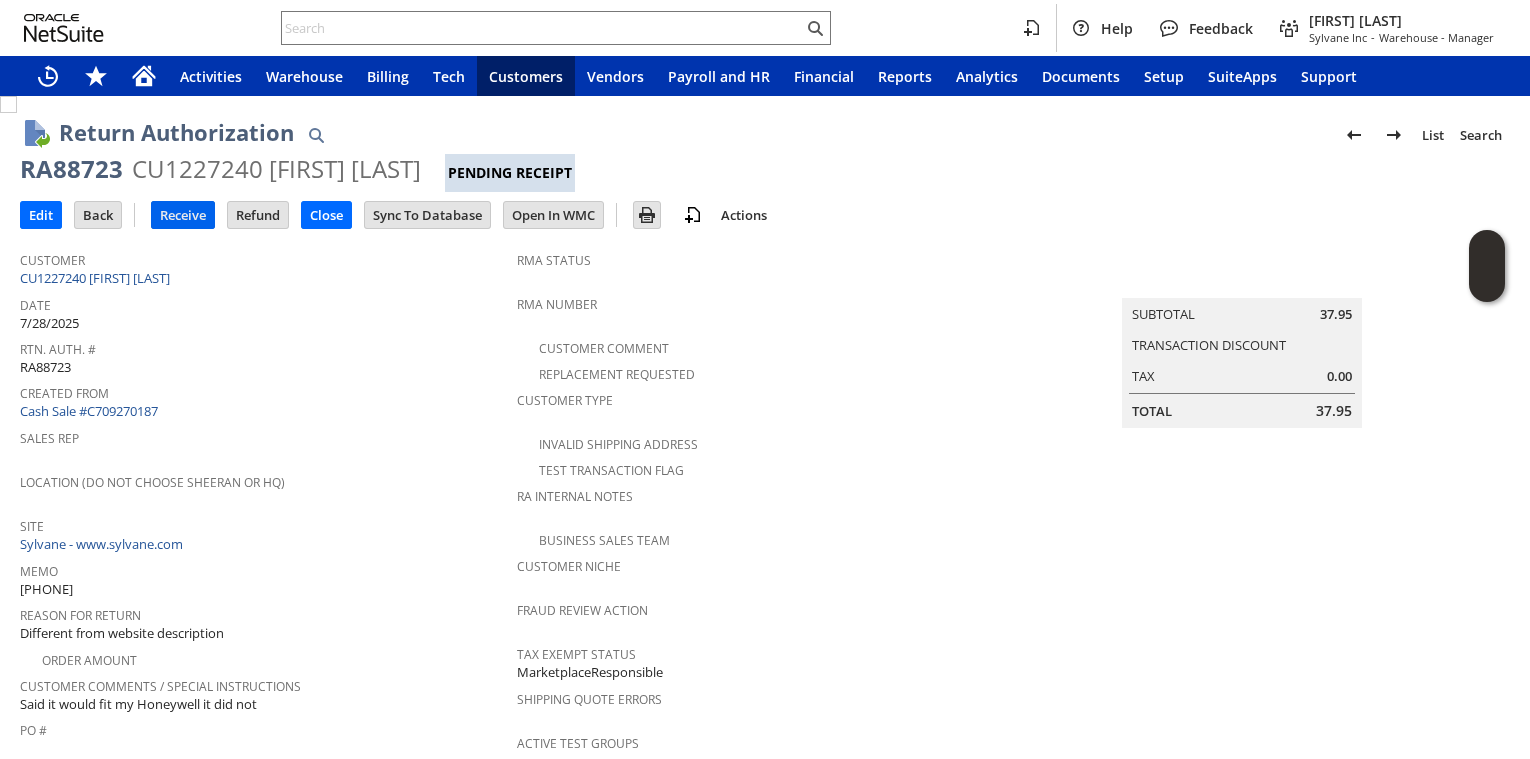 click on "Receive" at bounding box center (183, 215) 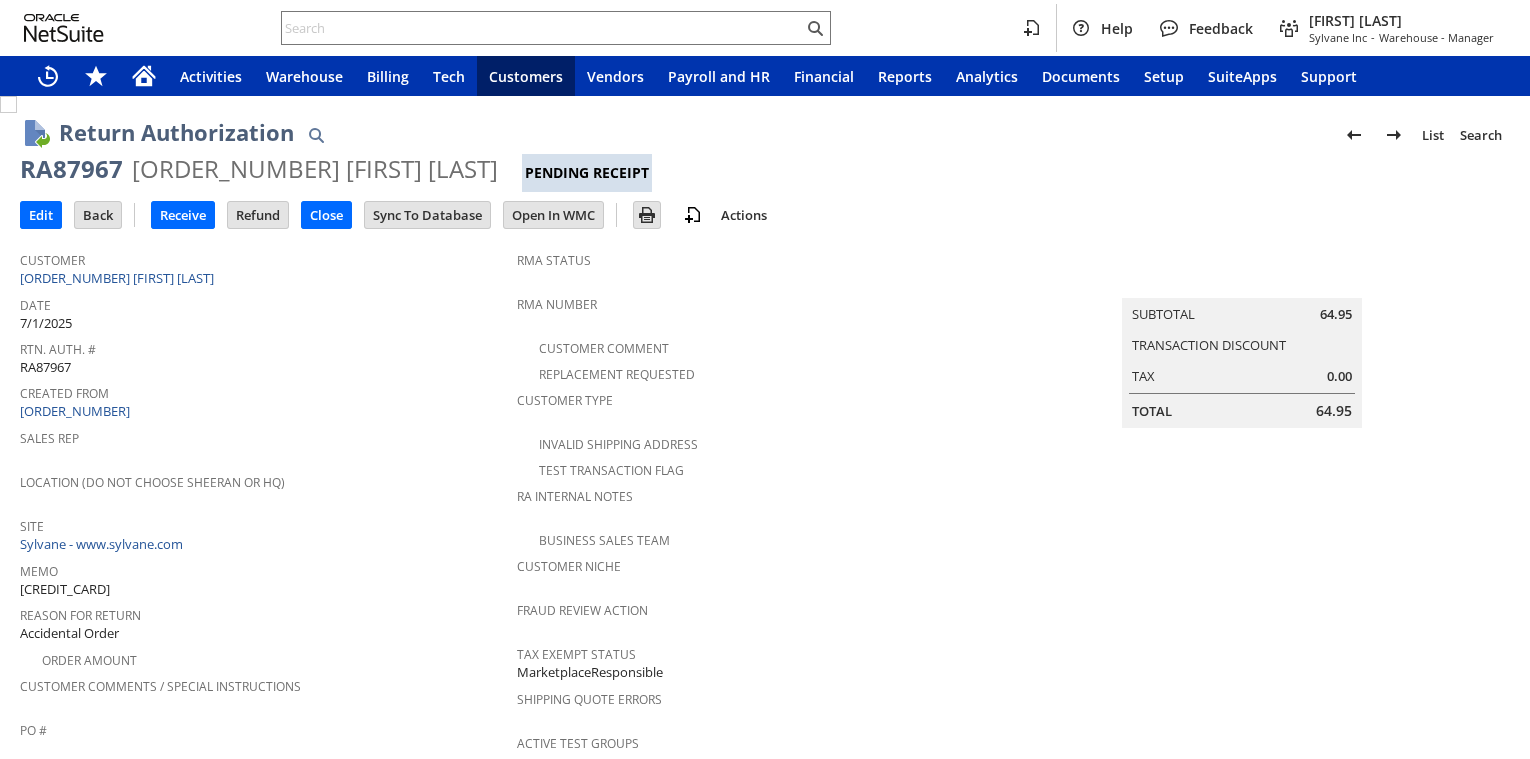 scroll, scrollTop: 0, scrollLeft: 0, axis: both 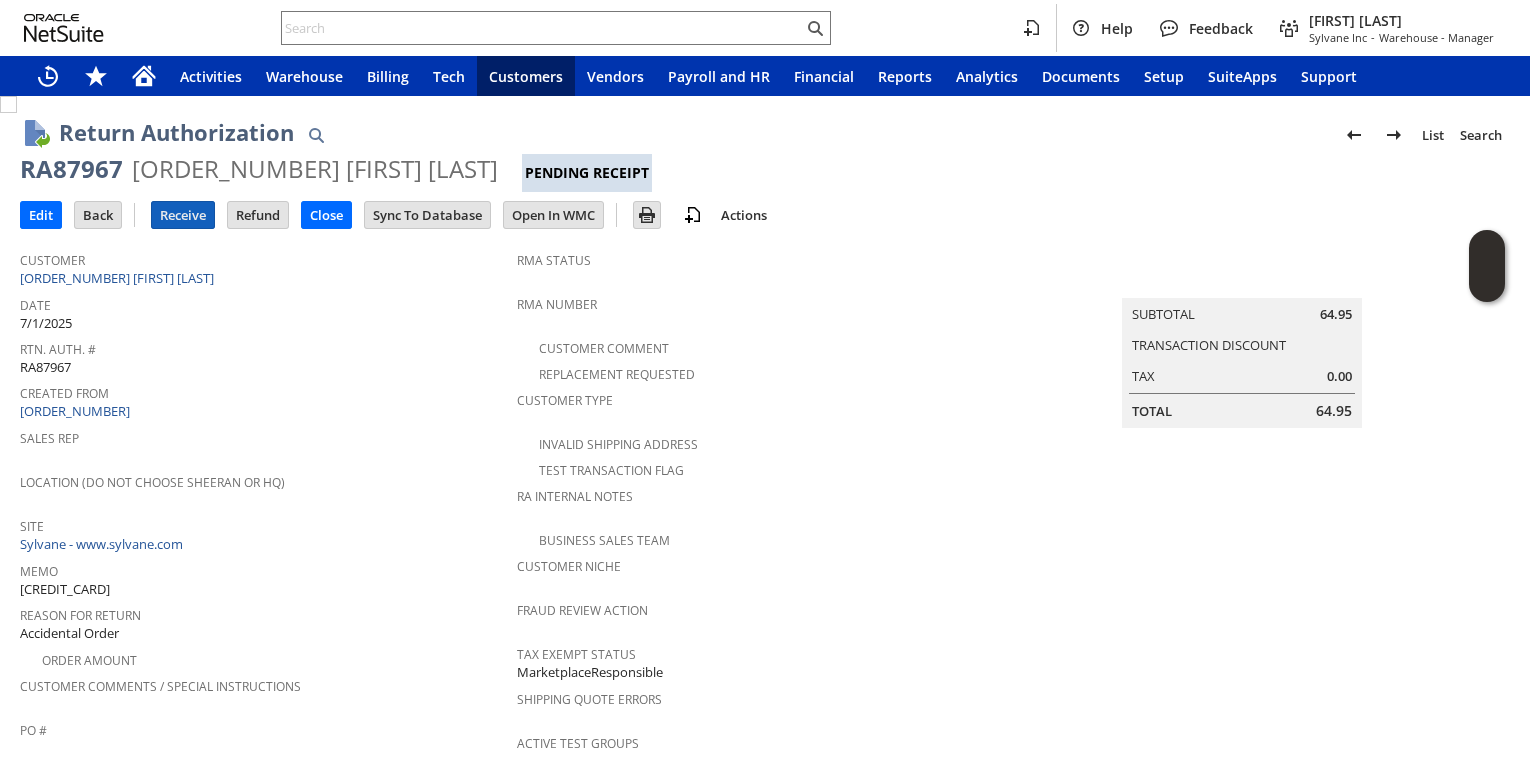 click on "Receive" at bounding box center [183, 215] 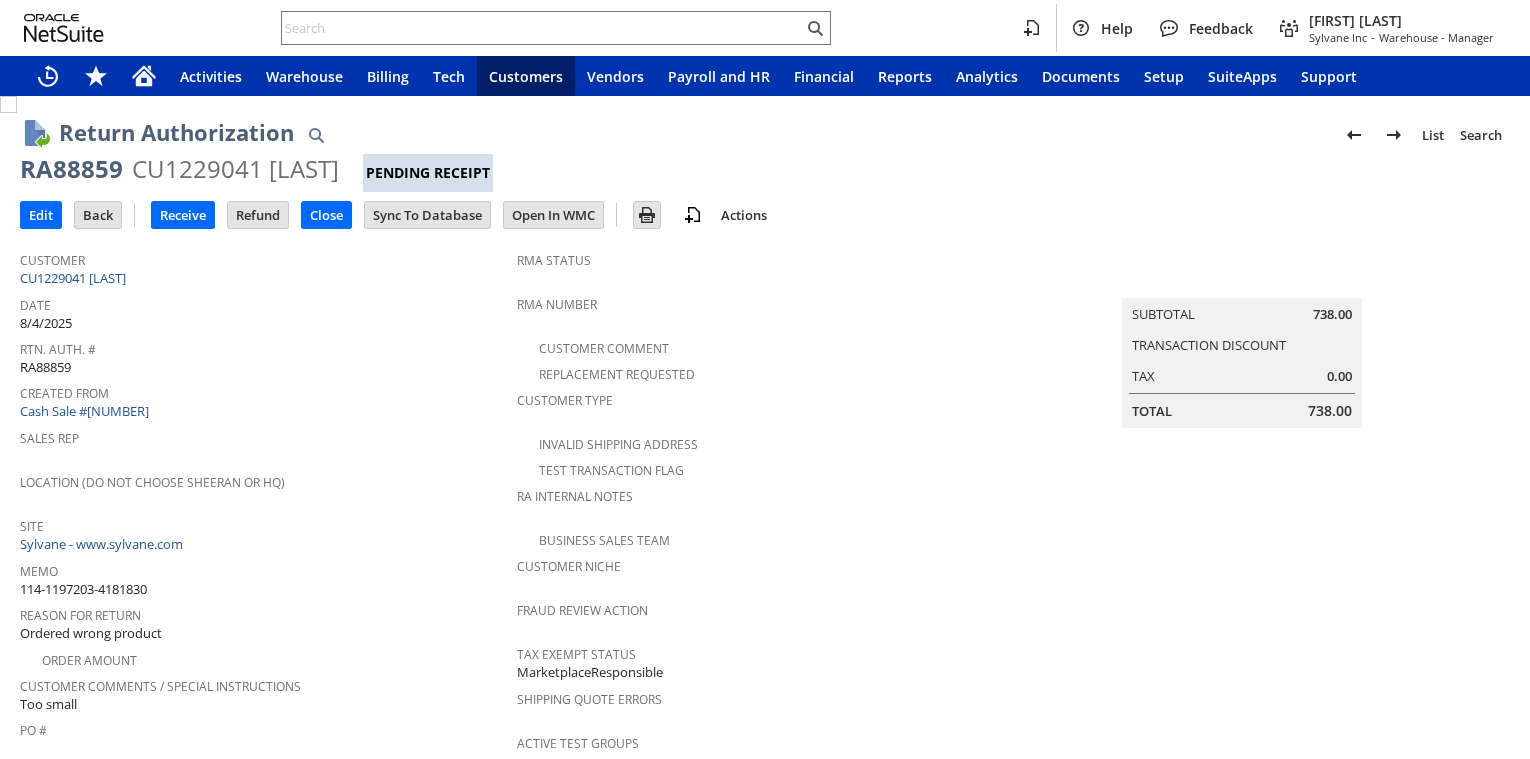 scroll, scrollTop: 0, scrollLeft: 0, axis: both 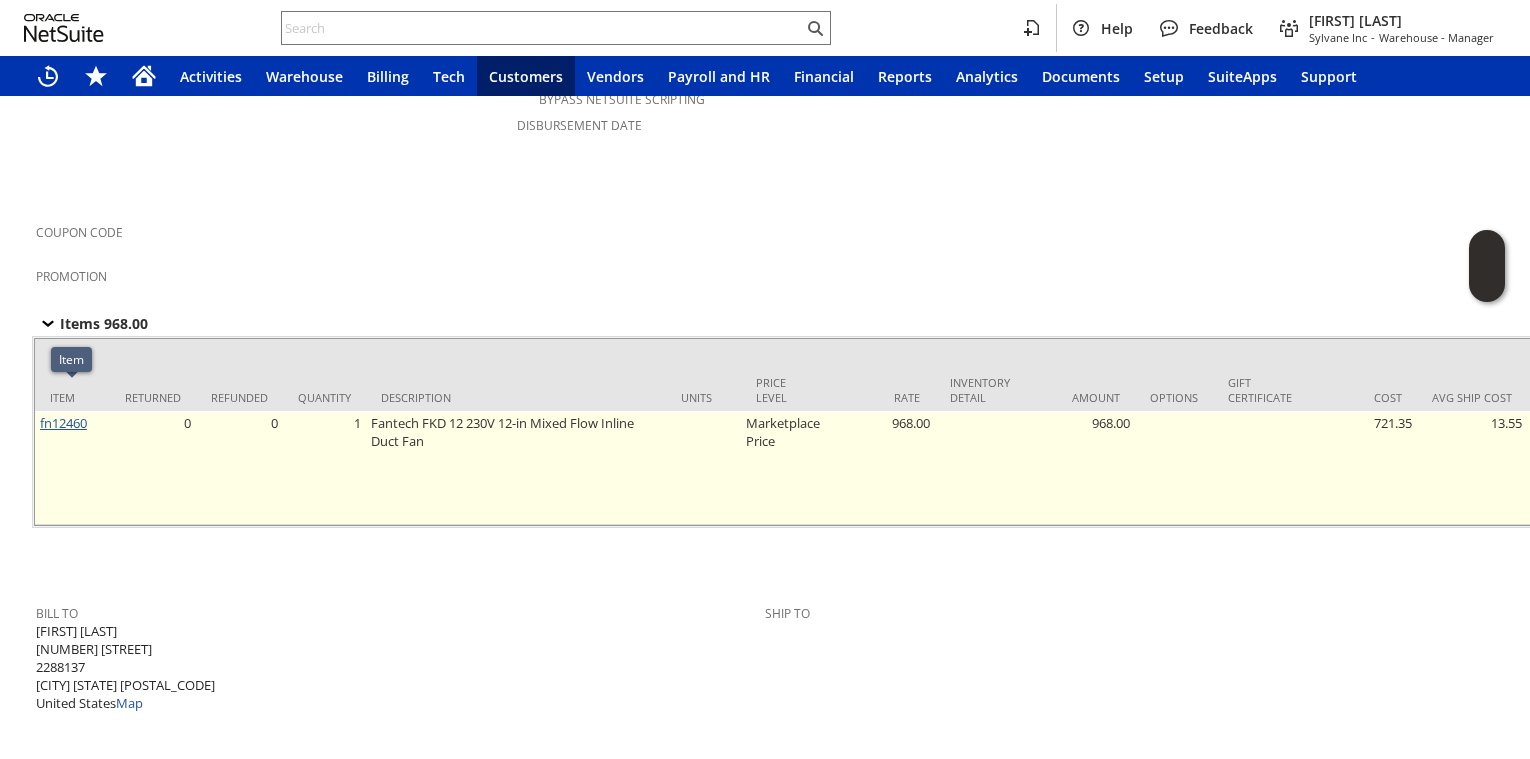 click on "fn12460" at bounding box center (63, 423) 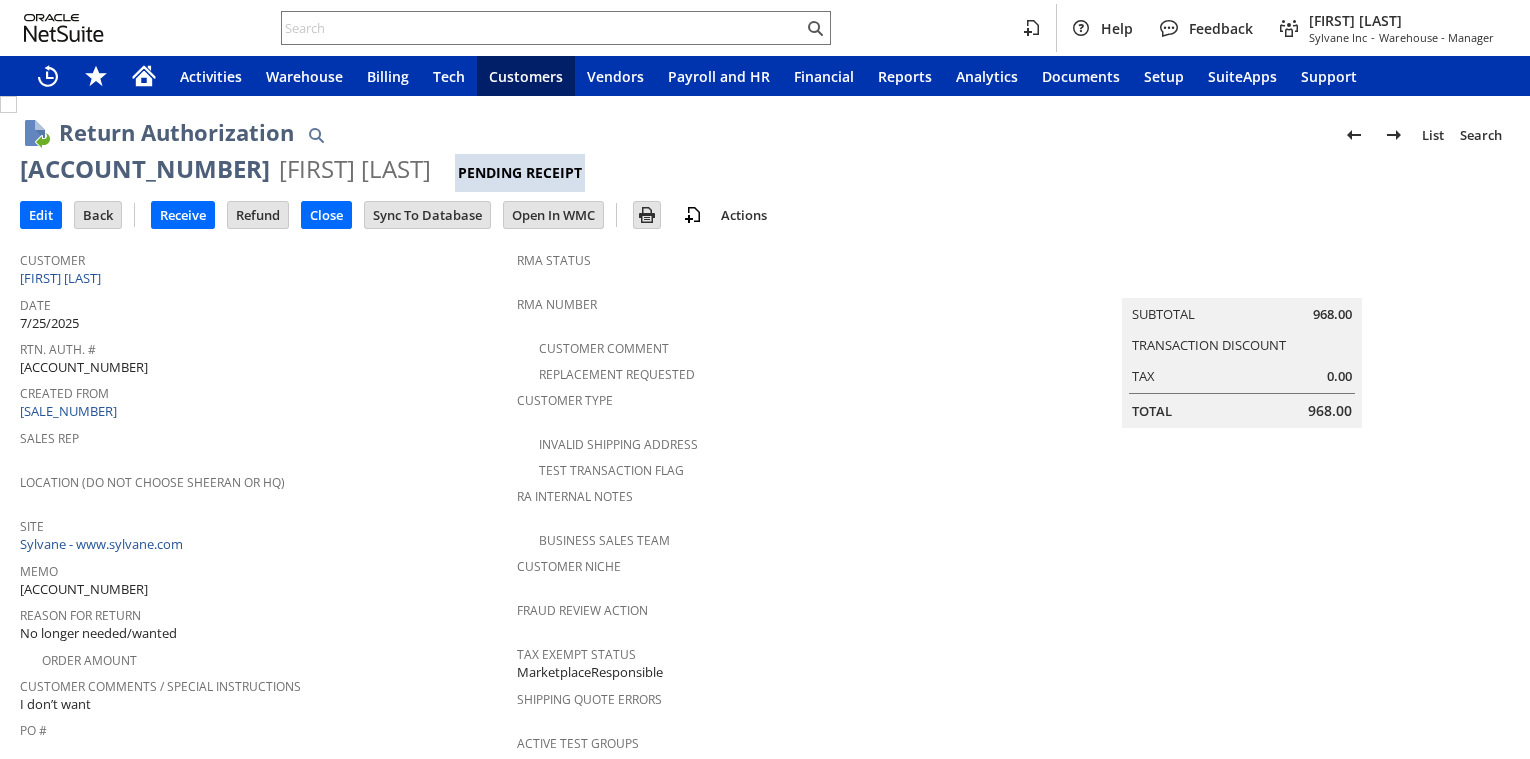 scroll, scrollTop: 0, scrollLeft: 0, axis: both 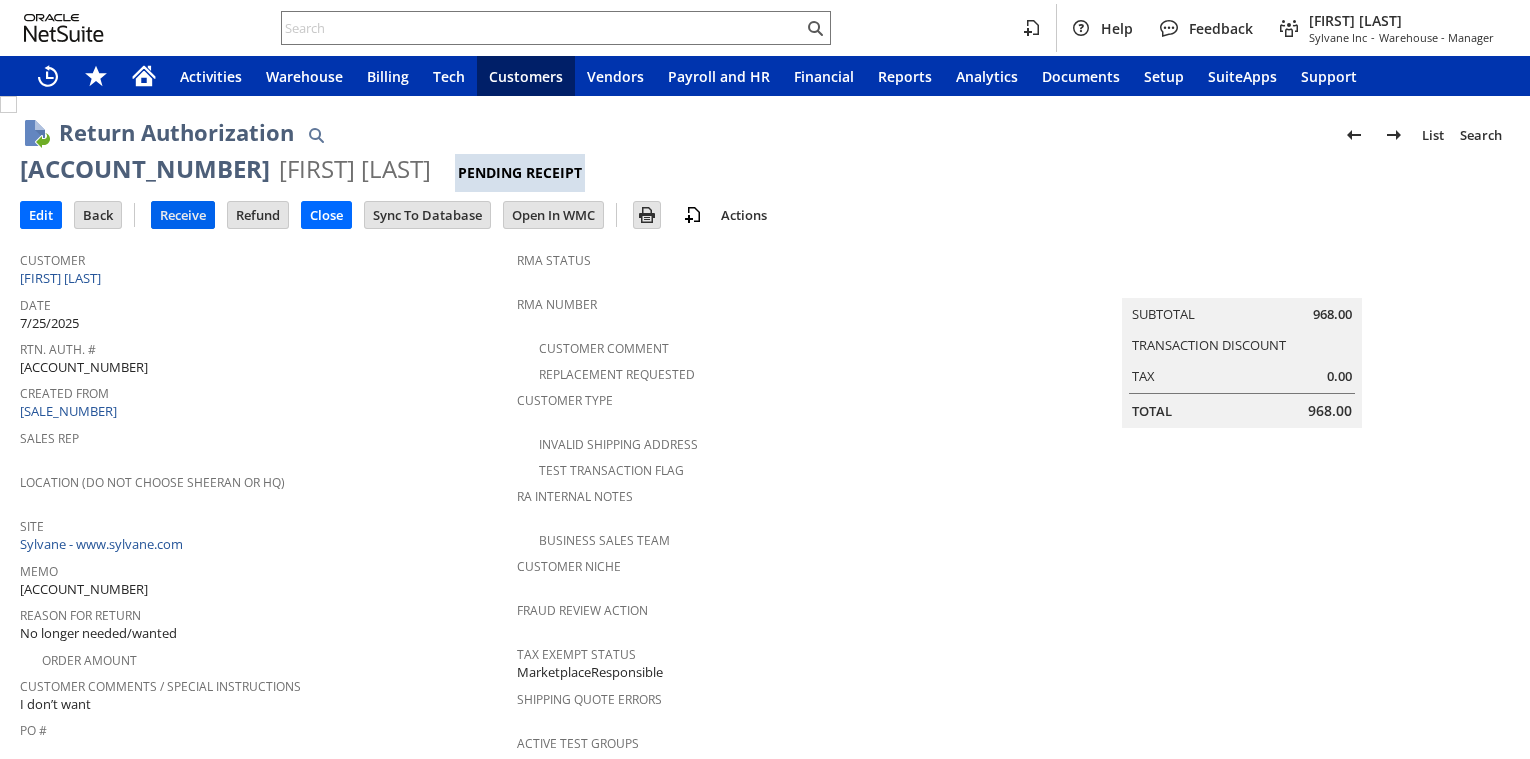click on "Receive" at bounding box center [183, 215] 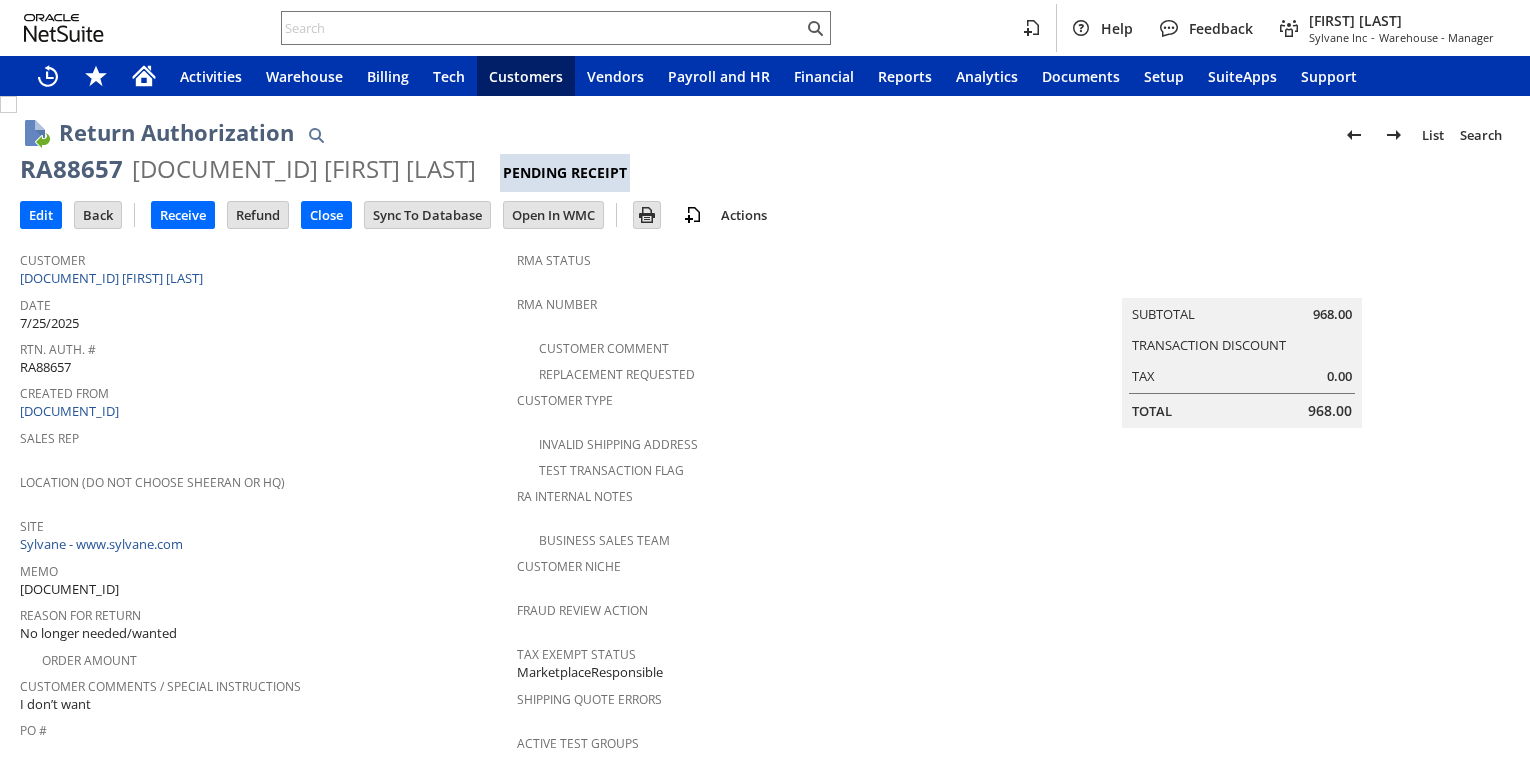 scroll, scrollTop: 0, scrollLeft: 0, axis: both 